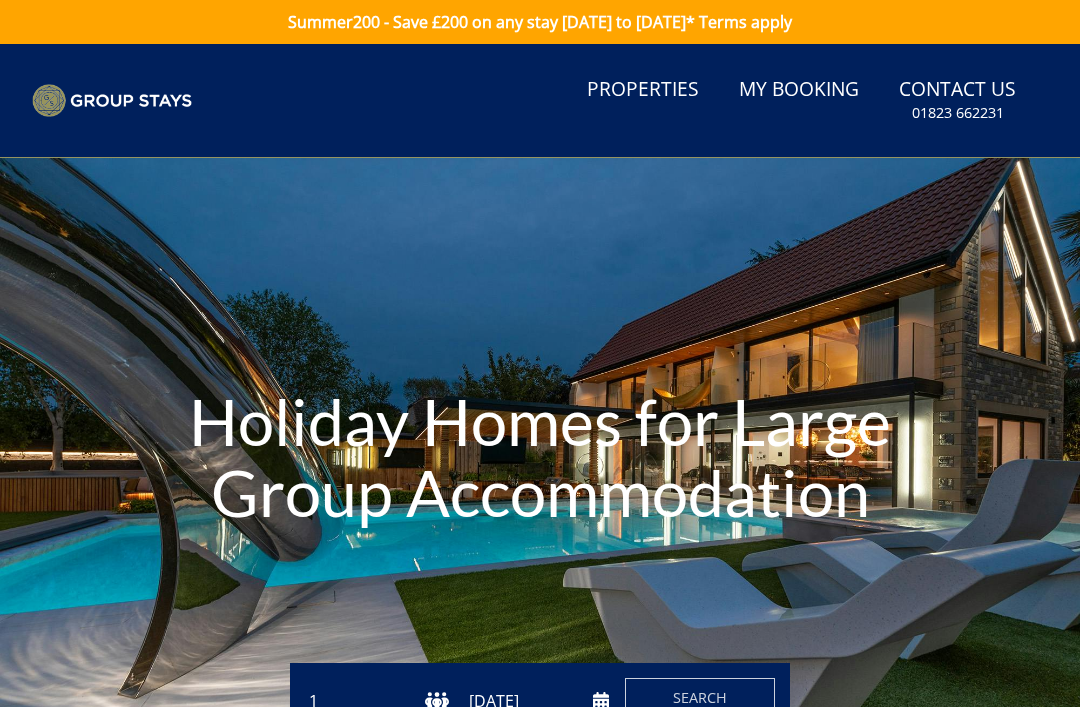 scroll, scrollTop: 0, scrollLeft: 0, axis: both 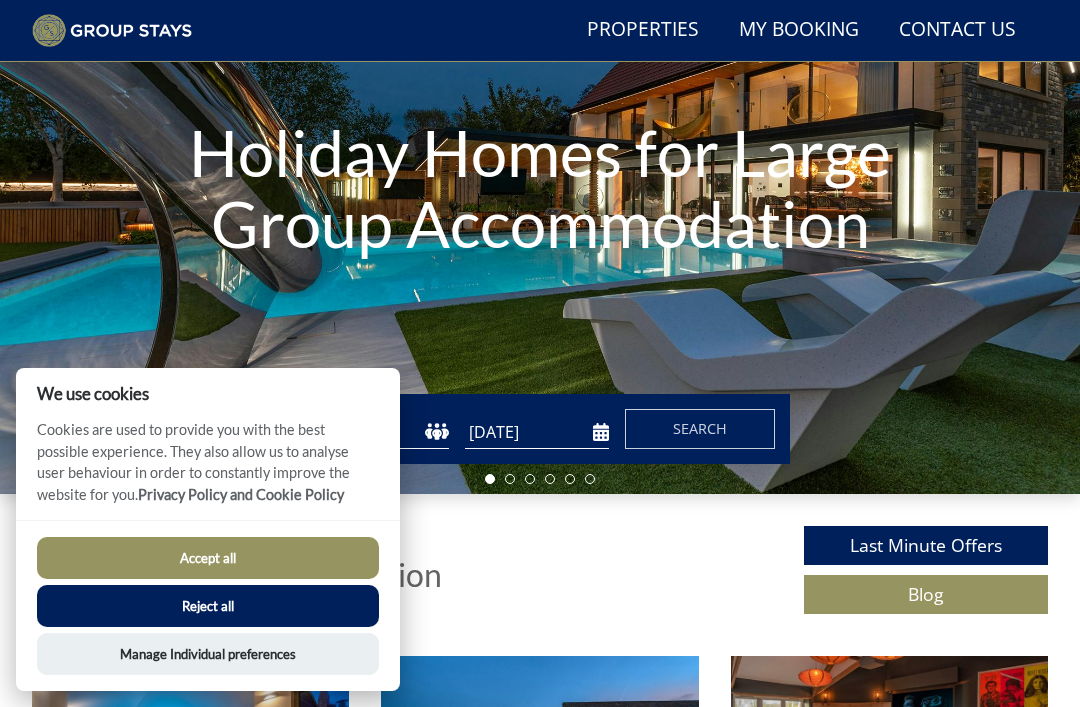 click on "Accept all" at bounding box center (208, 558) 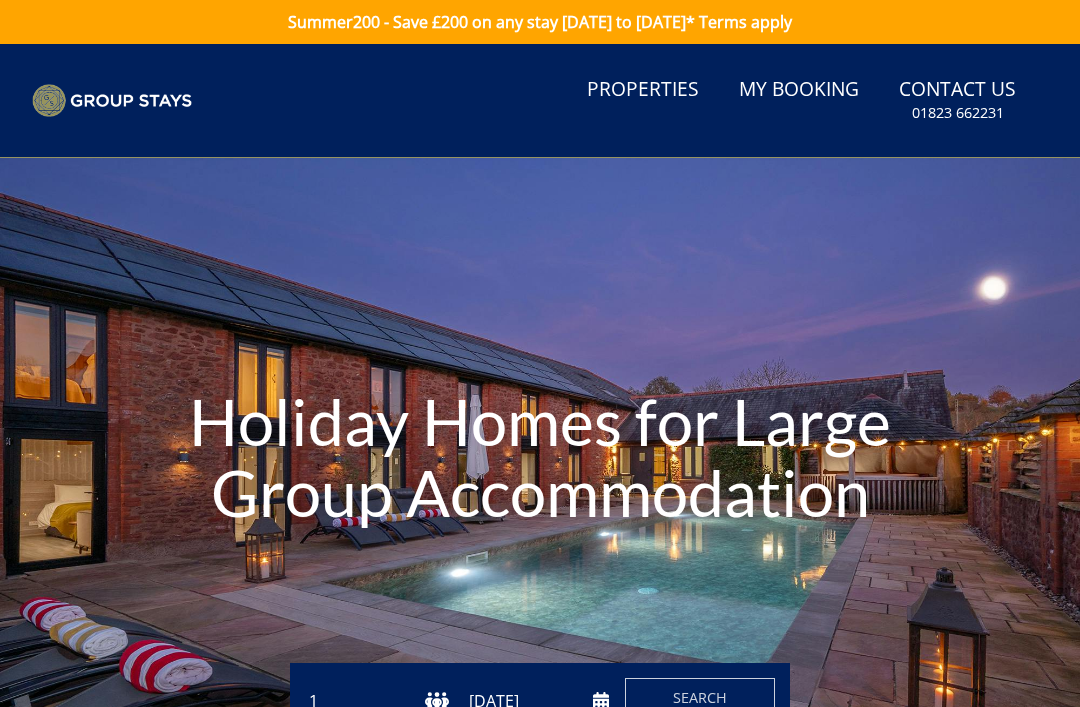 scroll, scrollTop: 0, scrollLeft: 0, axis: both 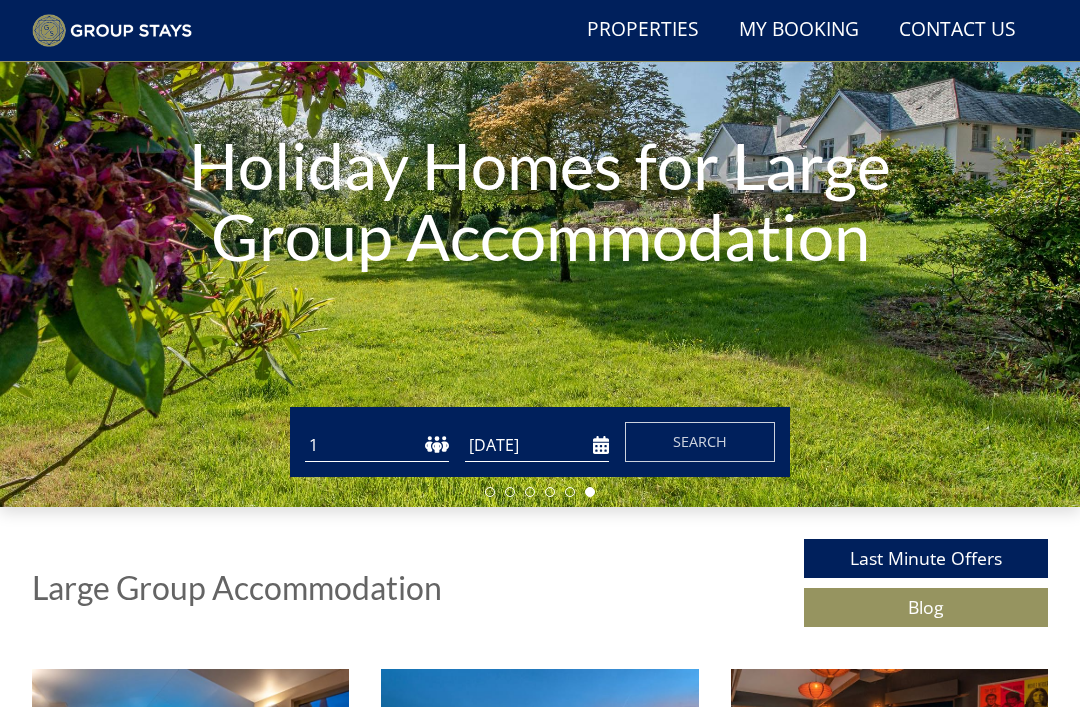 click on "1
2
3
4
5
6
7
8
9
10
11
12
13
14
15
16
17
18
19
20
21
22
23
24
25
26
27
28
29
30
31
32
33
34
35
36
37
38
39
40
41
42
43
44
45
46
47
48
49
50" at bounding box center (377, 445) 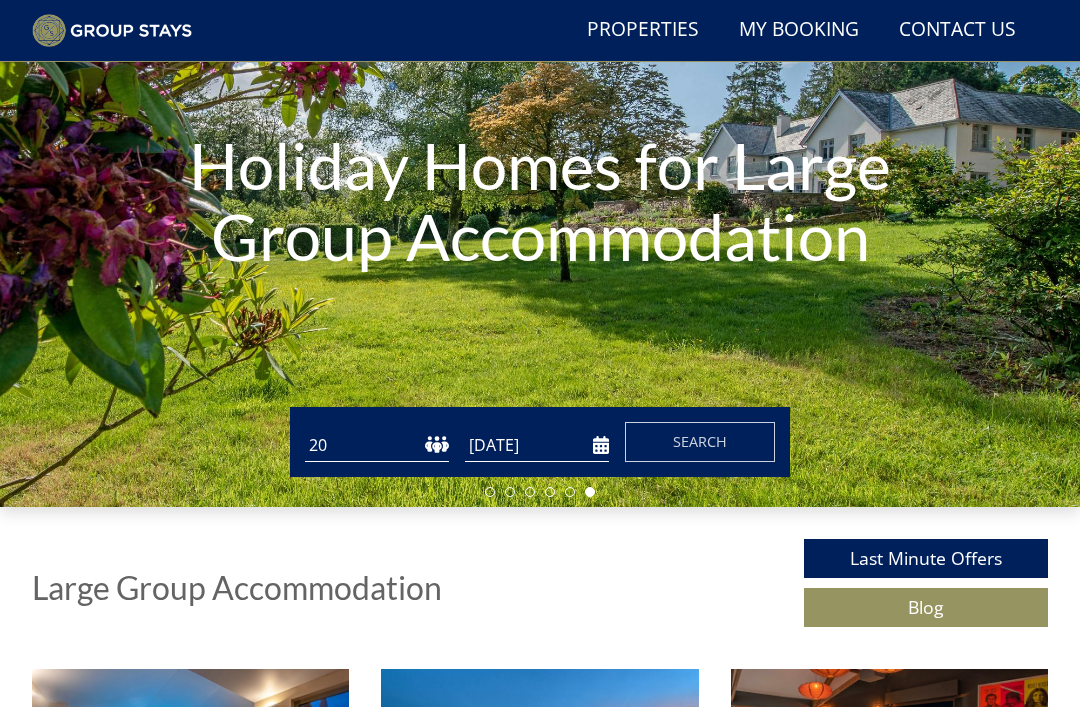 click on "[DATE]" at bounding box center (537, 445) 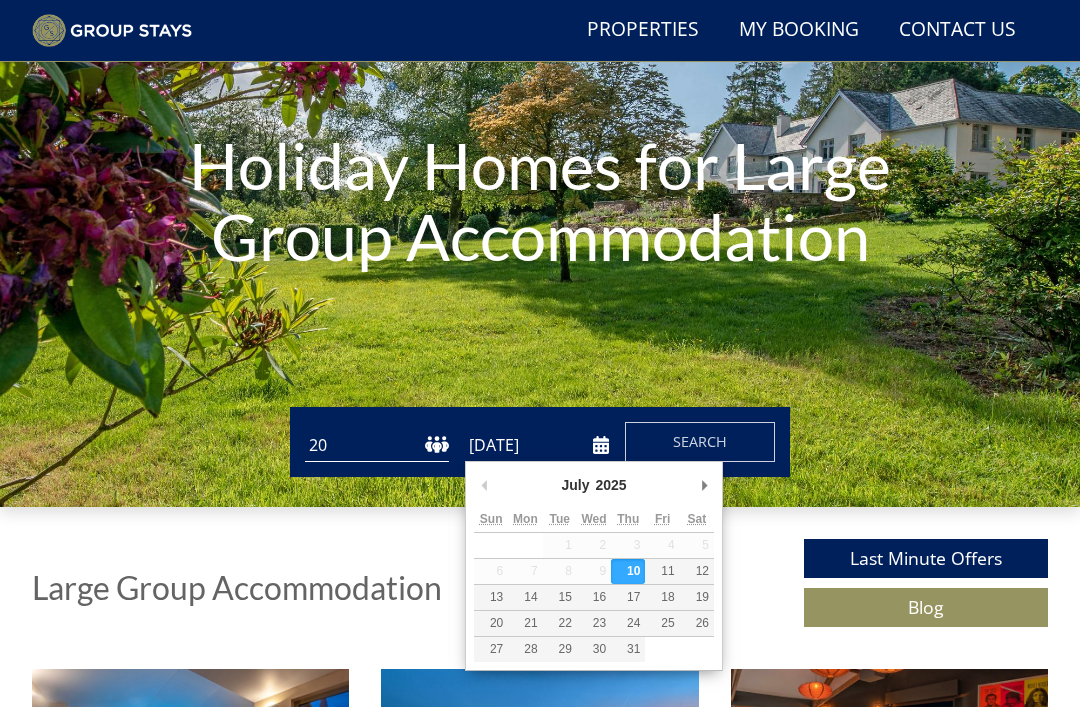 scroll, scrollTop: 203, scrollLeft: 0, axis: vertical 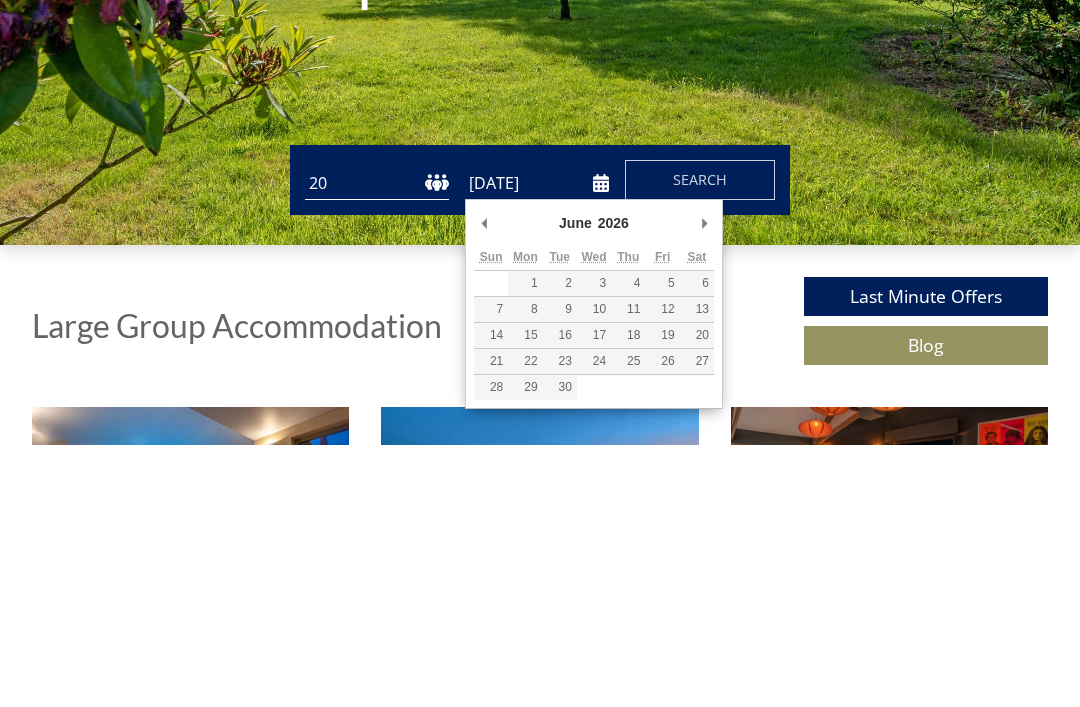 type on "21/06/2026" 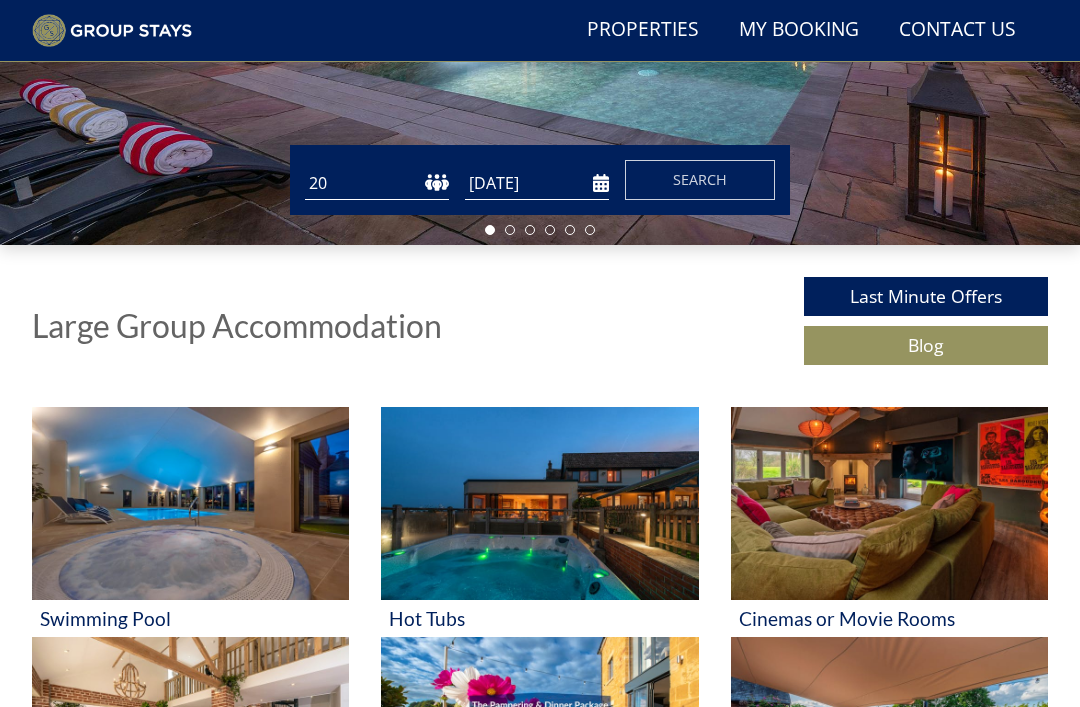 click on "Search" at bounding box center (700, 180) 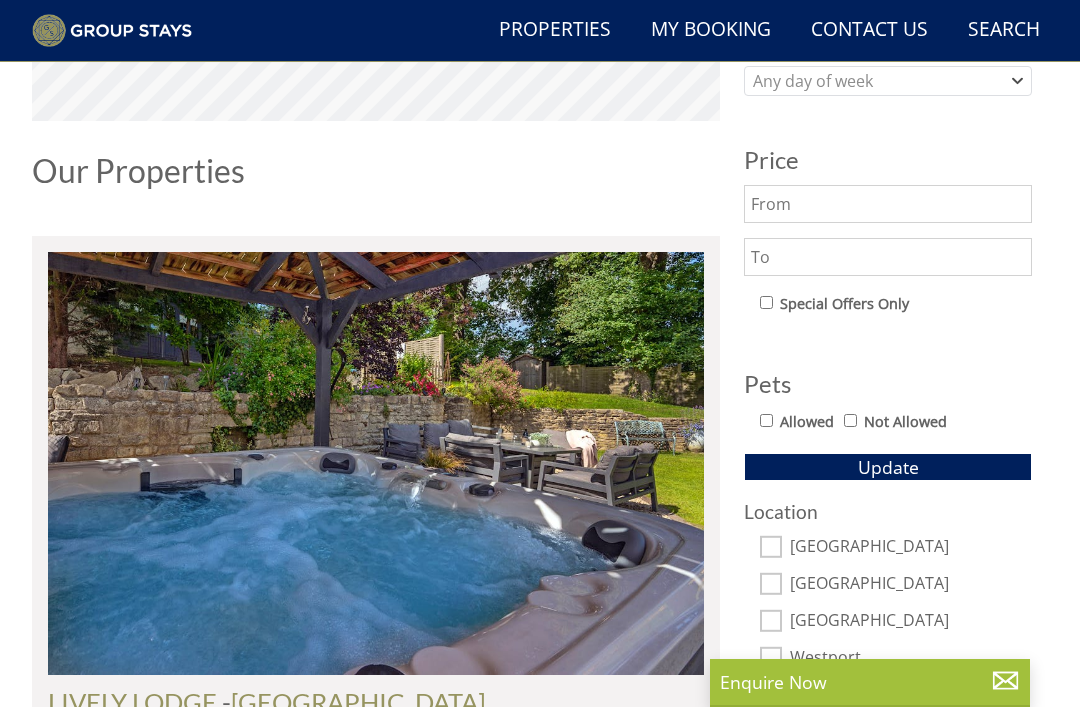 scroll, scrollTop: 908, scrollLeft: 0, axis: vertical 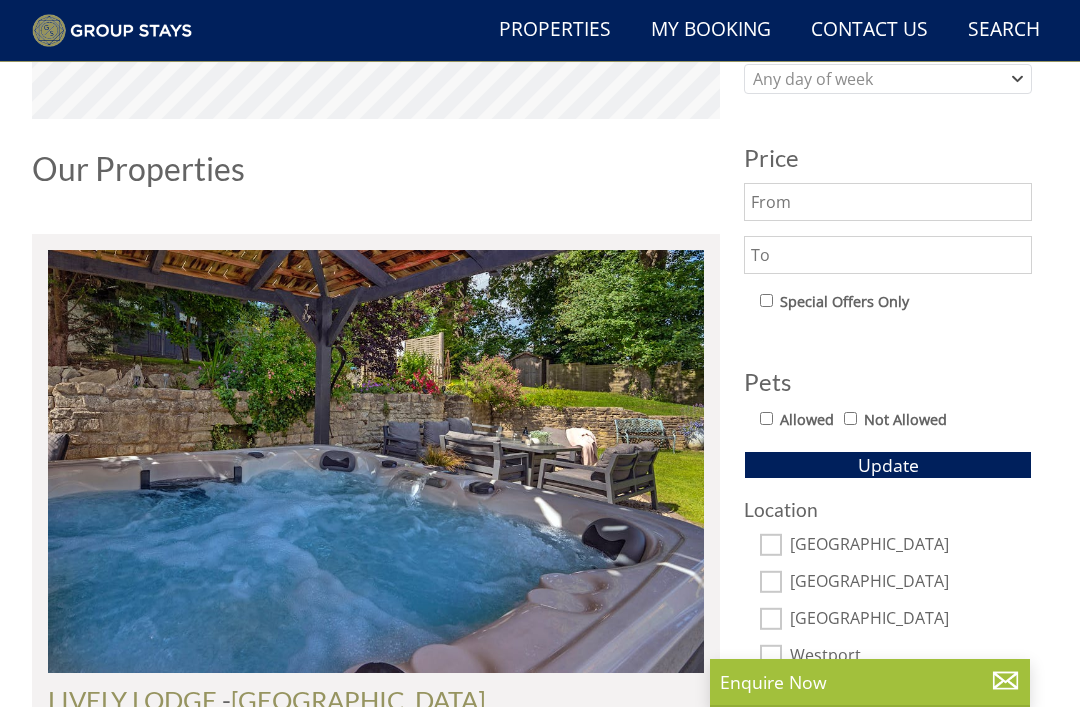 click at bounding box center [888, 255] 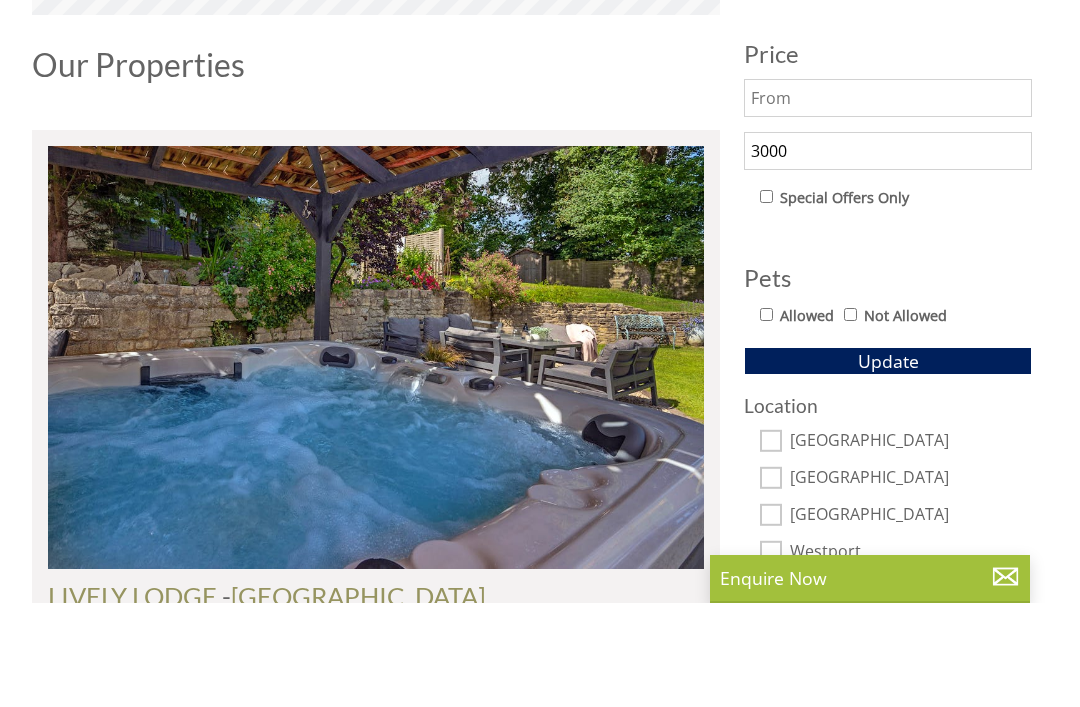 scroll, scrollTop: 1012, scrollLeft: 0, axis: vertical 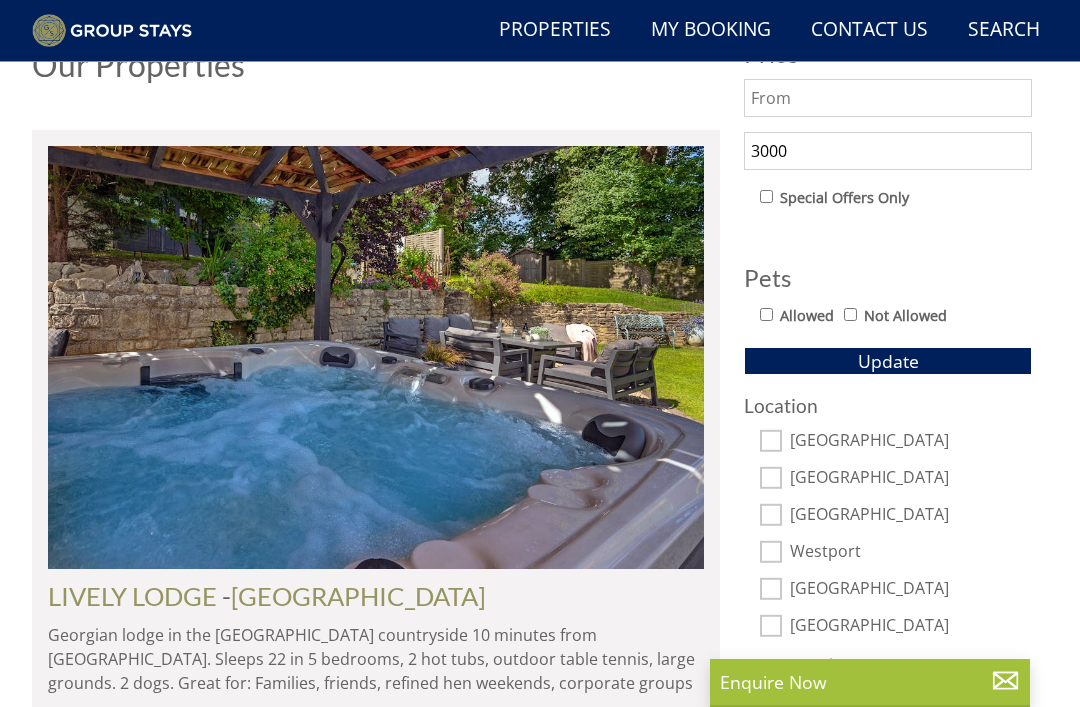 click on "Update" at bounding box center [888, 361] 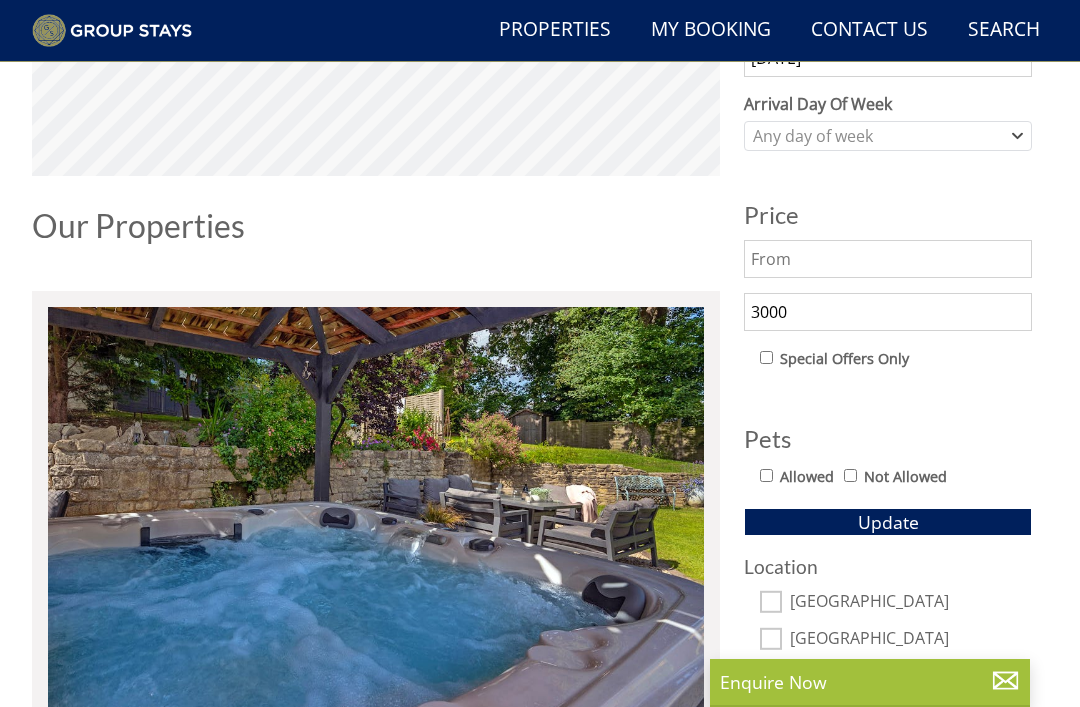 scroll, scrollTop: 844, scrollLeft: 0, axis: vertical 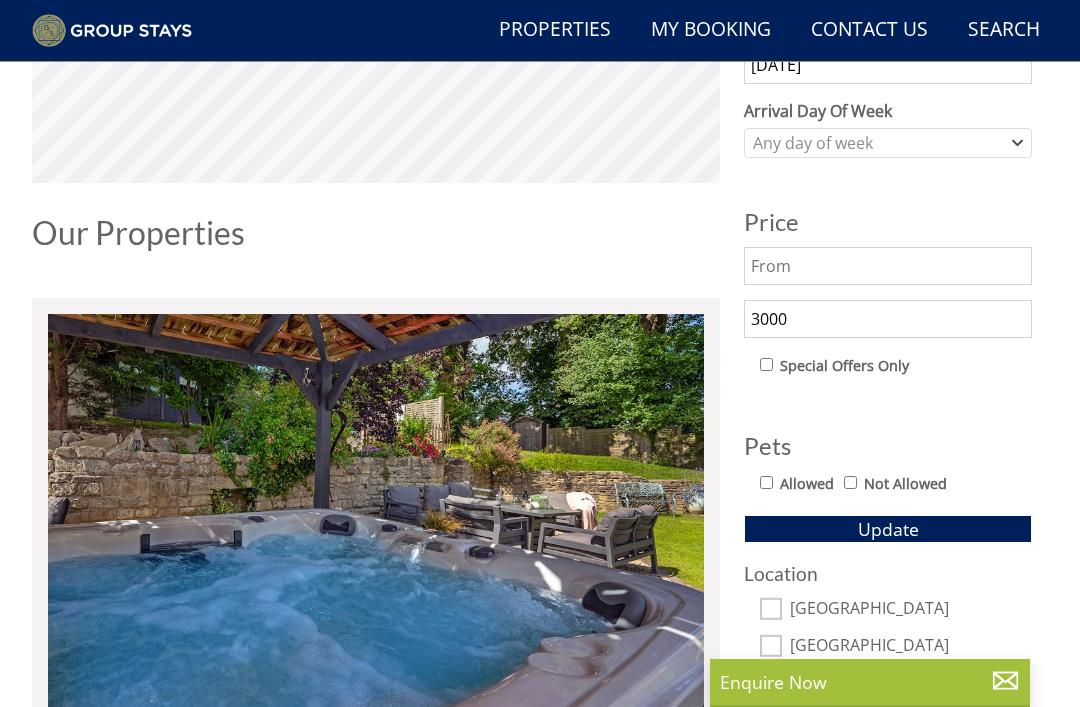click on "3000" at bounding box center (888, 319) 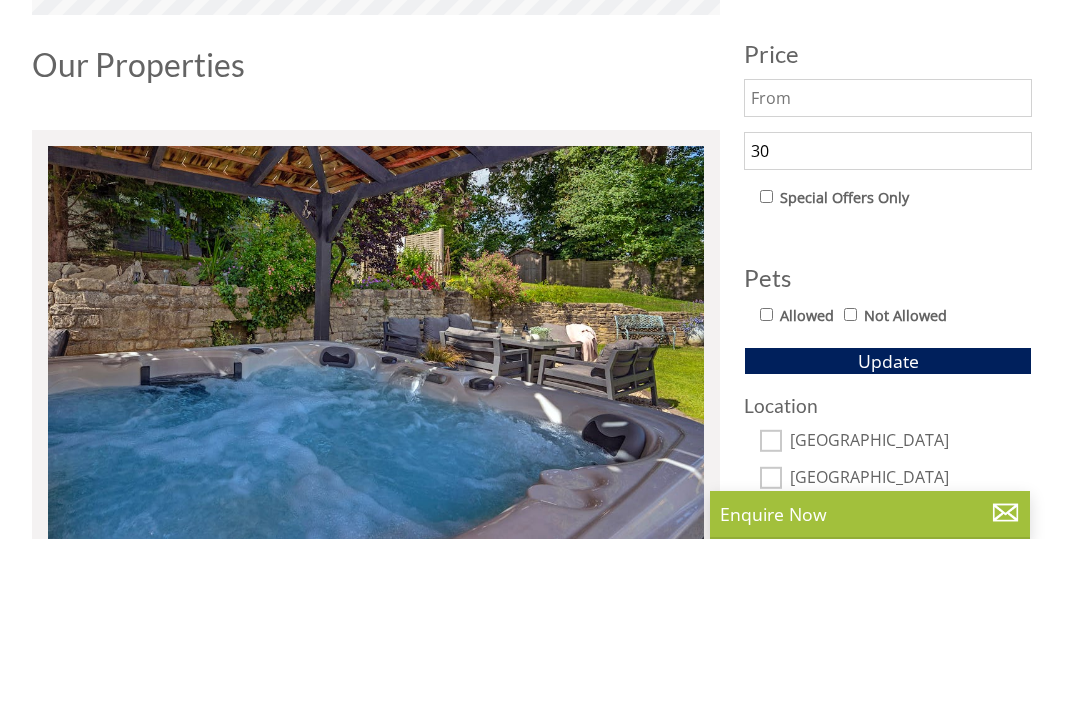 type on "3" 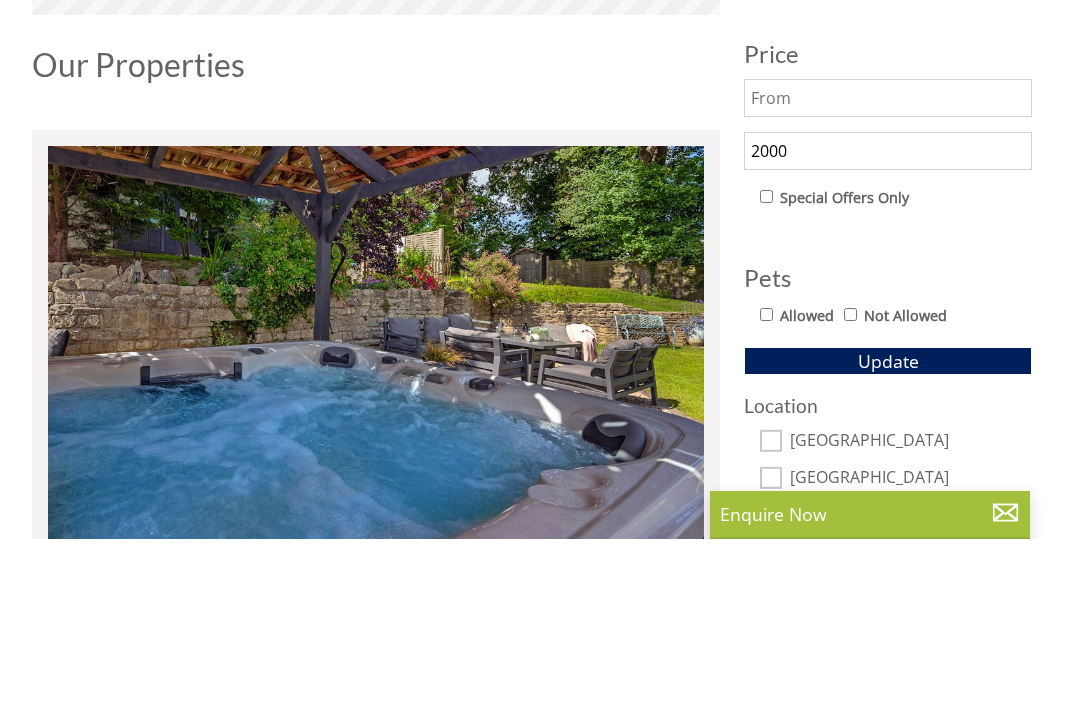 scroll, scrollTop: 1012, scrollLeft: 0, axis: vertical 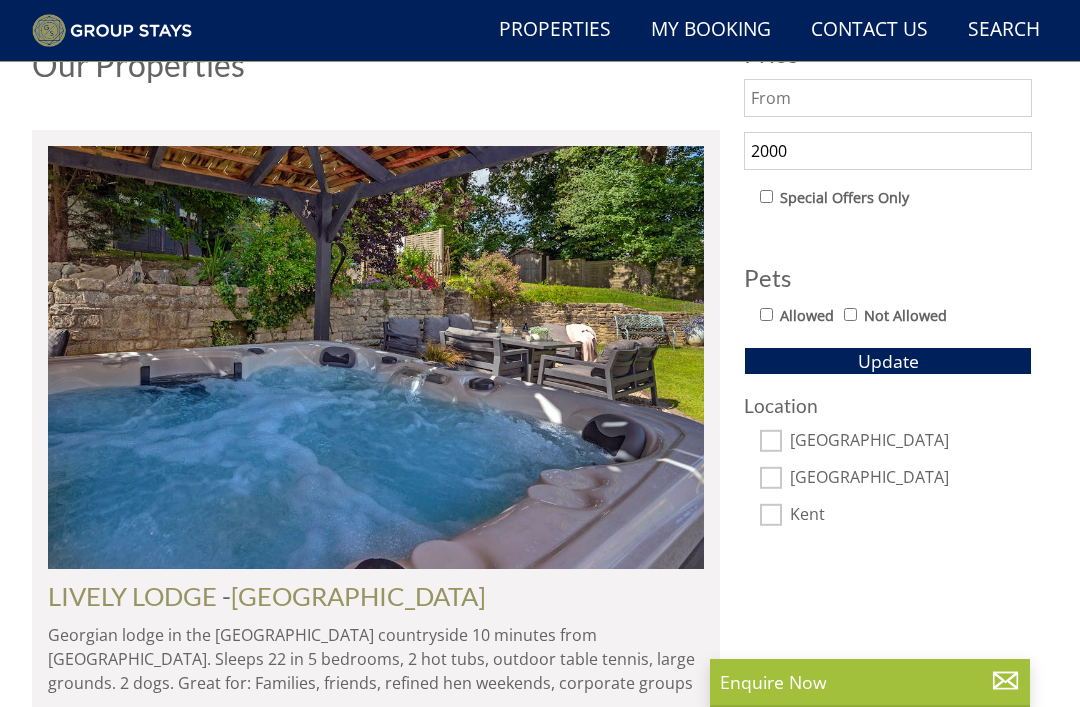 click on "Update" at bounding box center (888, 361) 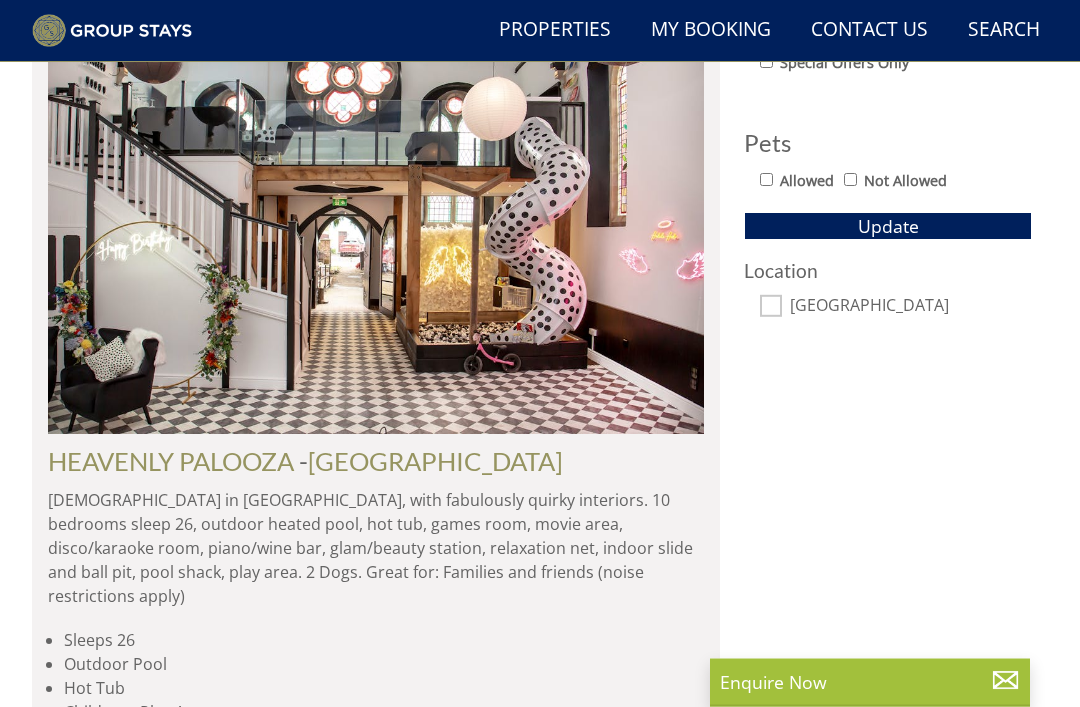 scroll, scrollTop: 1147, scrollLeft: 0, axis: vertical 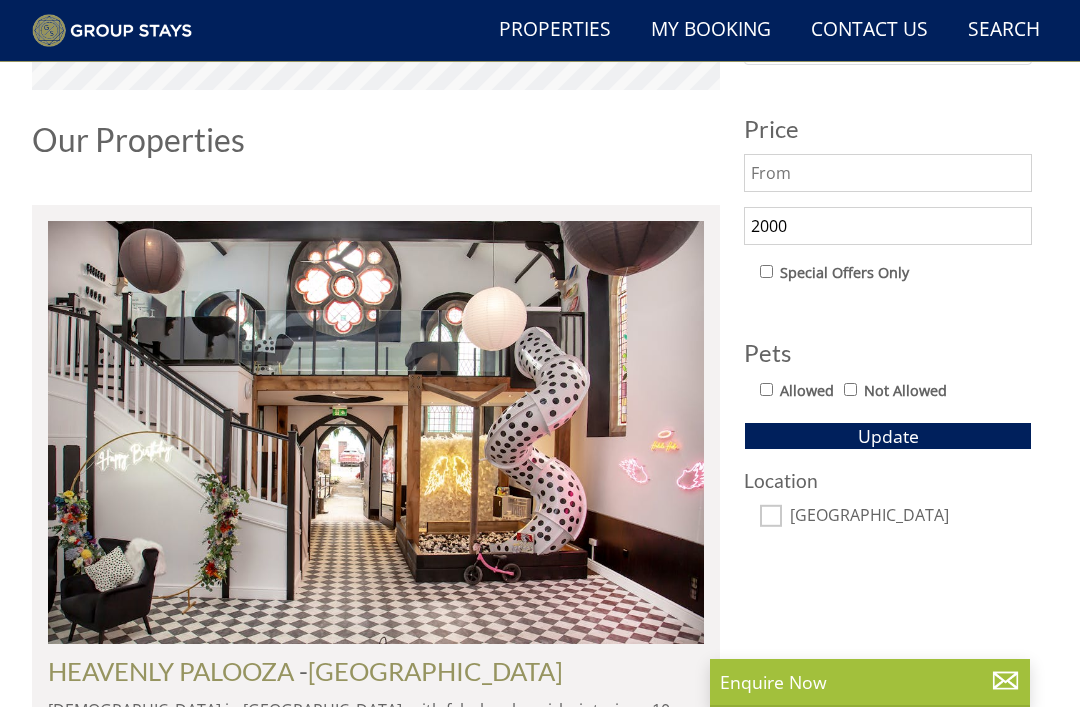 click on "2000" at bounding box center [888, 226] 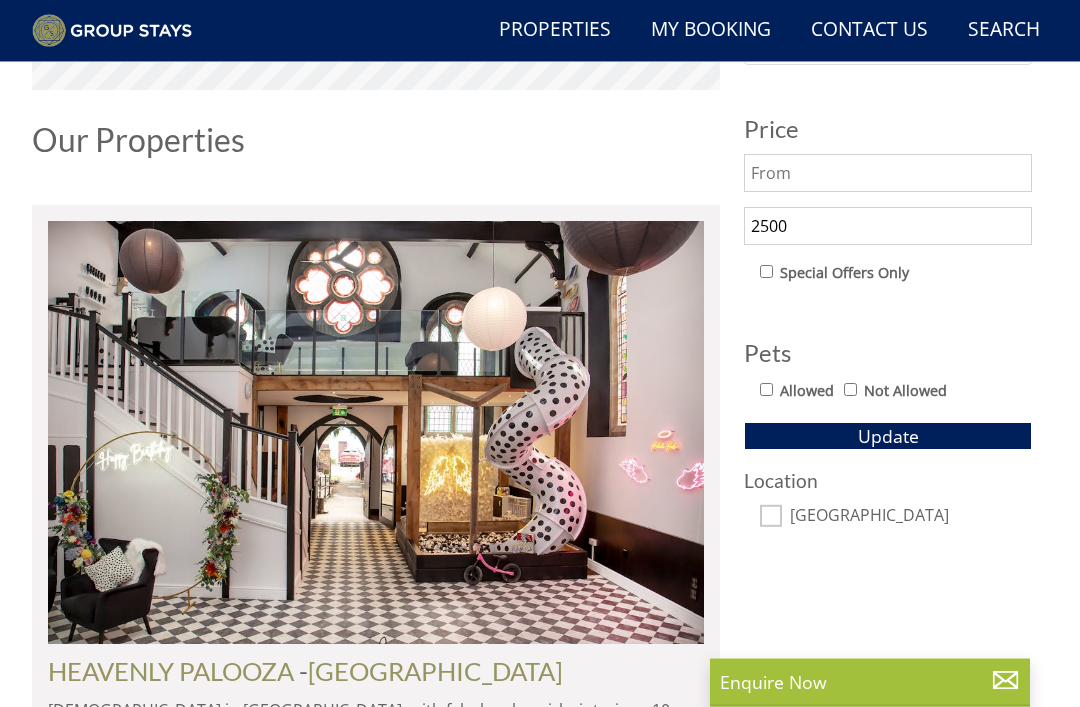 type on "2500" 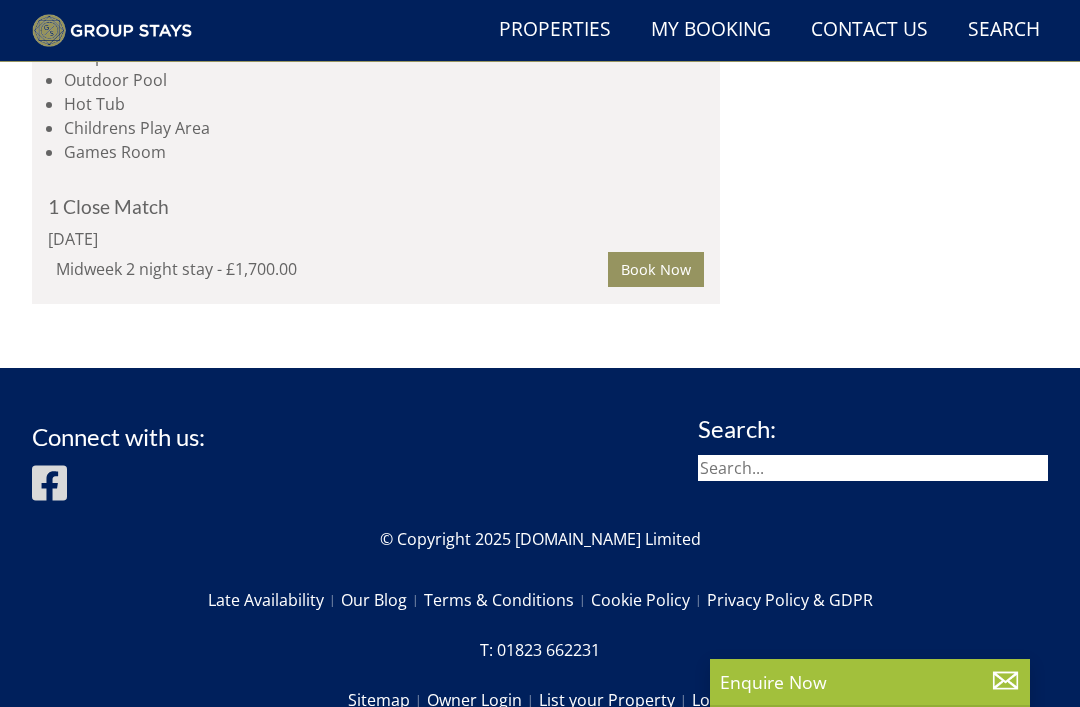 scroll, scrollTop: 2870, scrollLeft: 0, axis: vertical 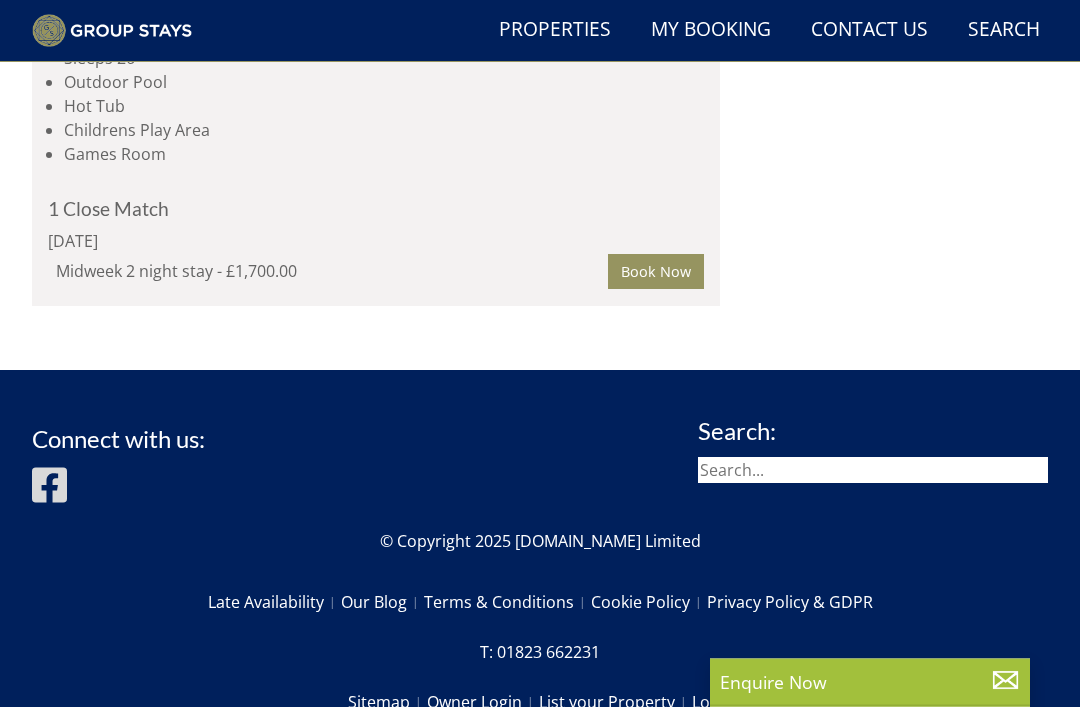 click on "HEAVENLY PALOOZA" at bounding box center (171, -120) 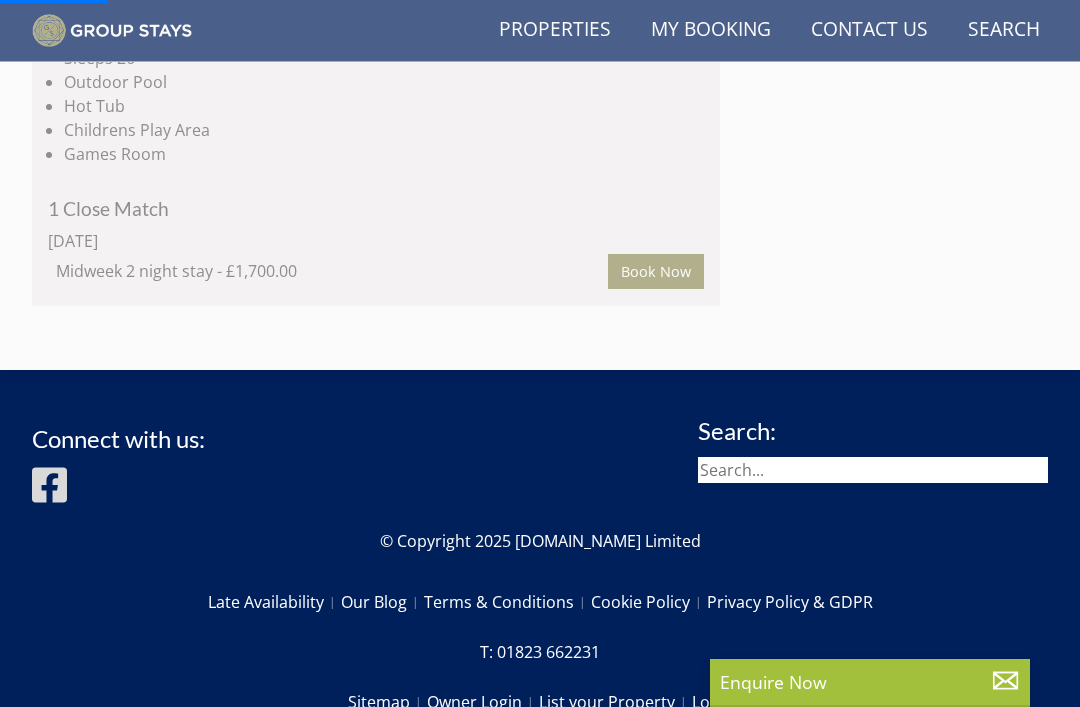scroll, scrollTop: 0, scrollLeft: 0, axis: both 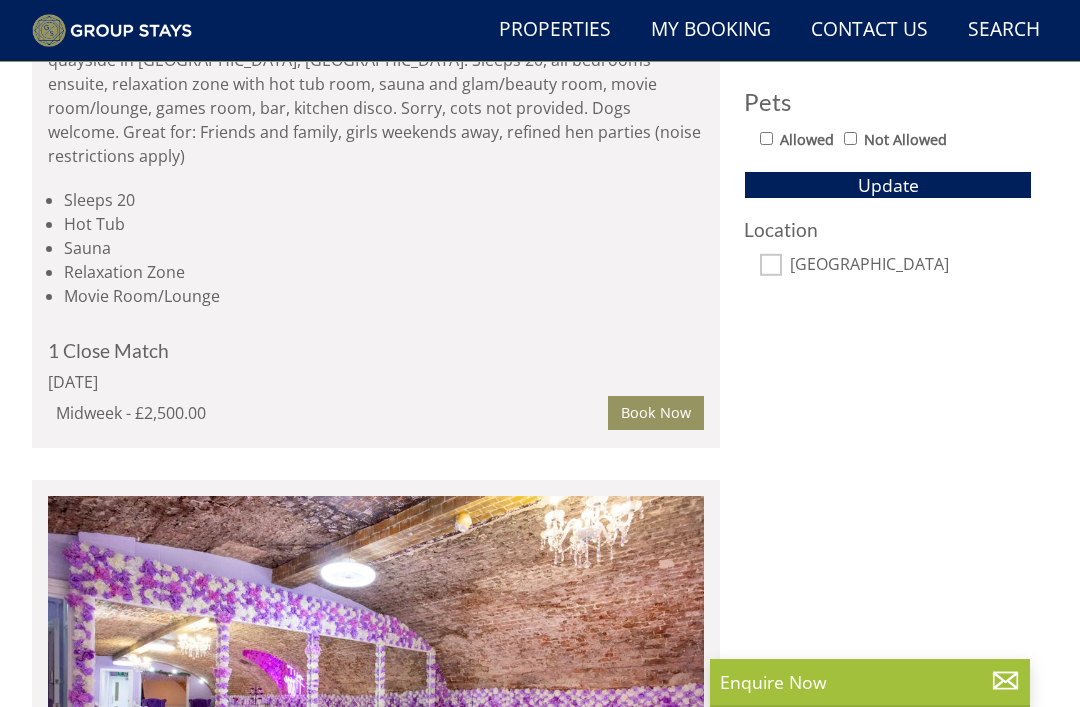 select on "20" 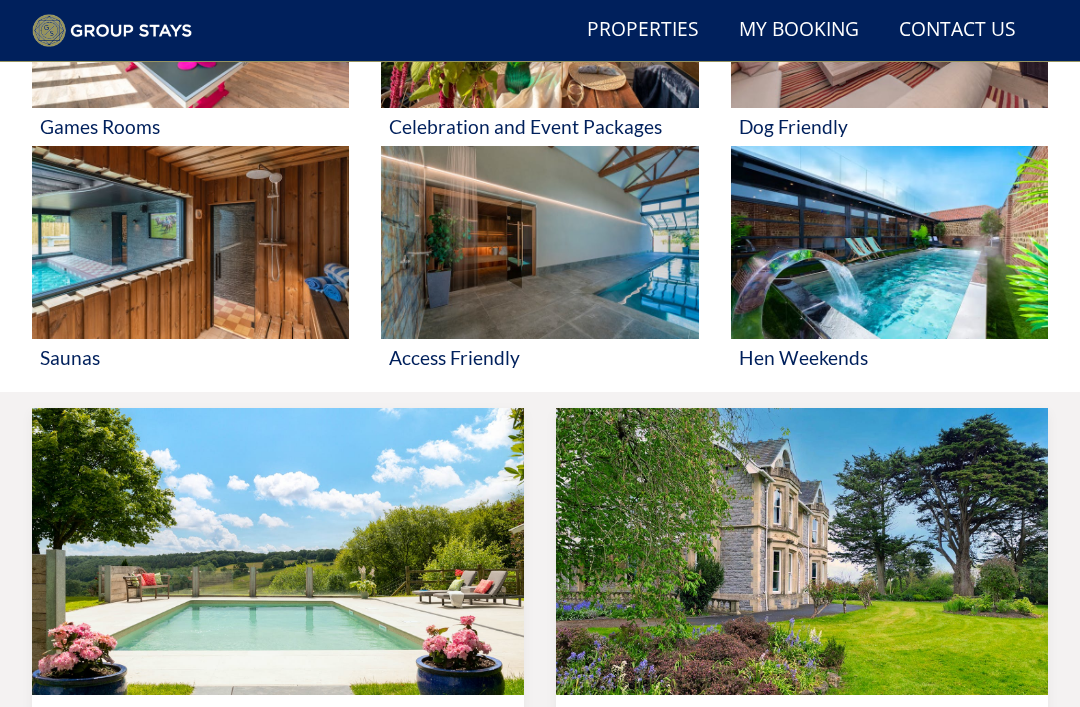 scroll, scrollTop: 466, scrollLeft: 0, axis: vertical 